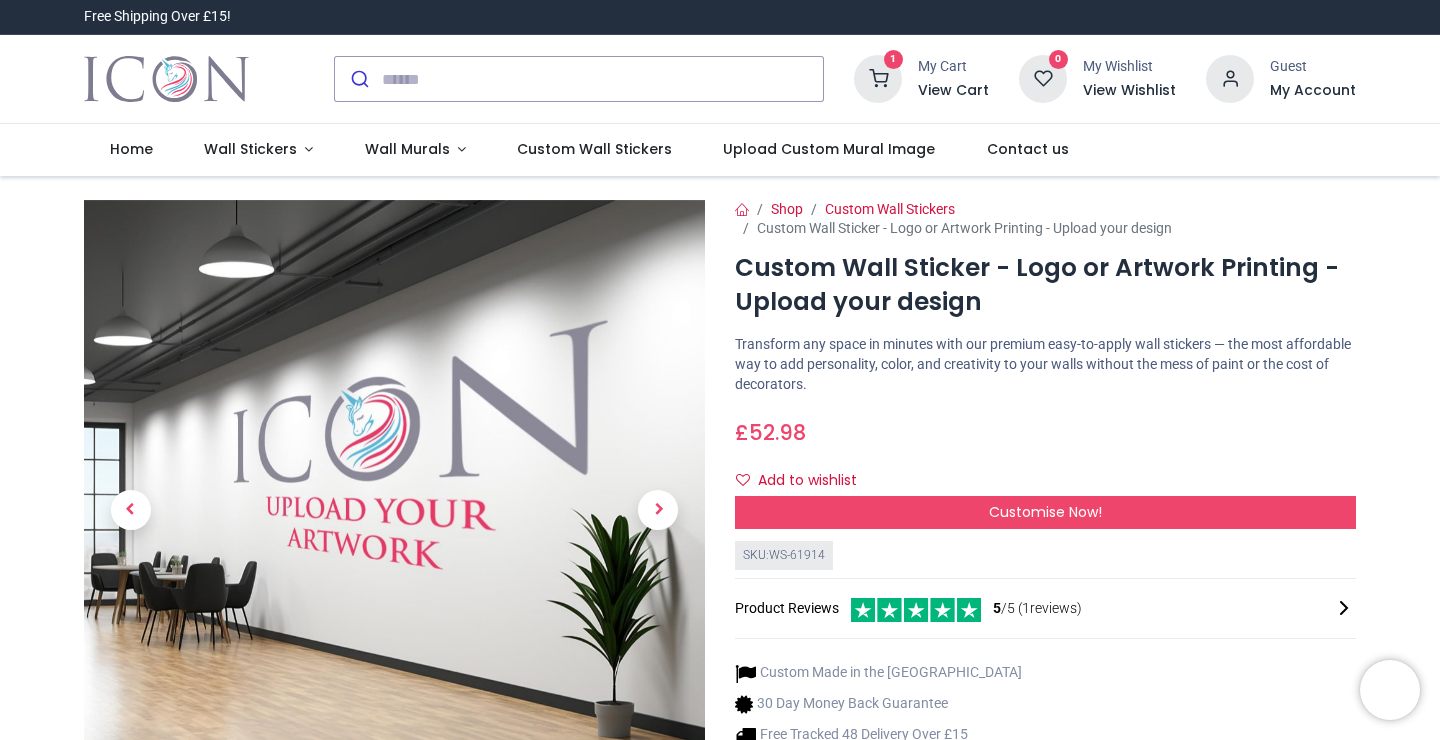 scroll, scrollTop: 0, scrollLeft: 0, axis: both 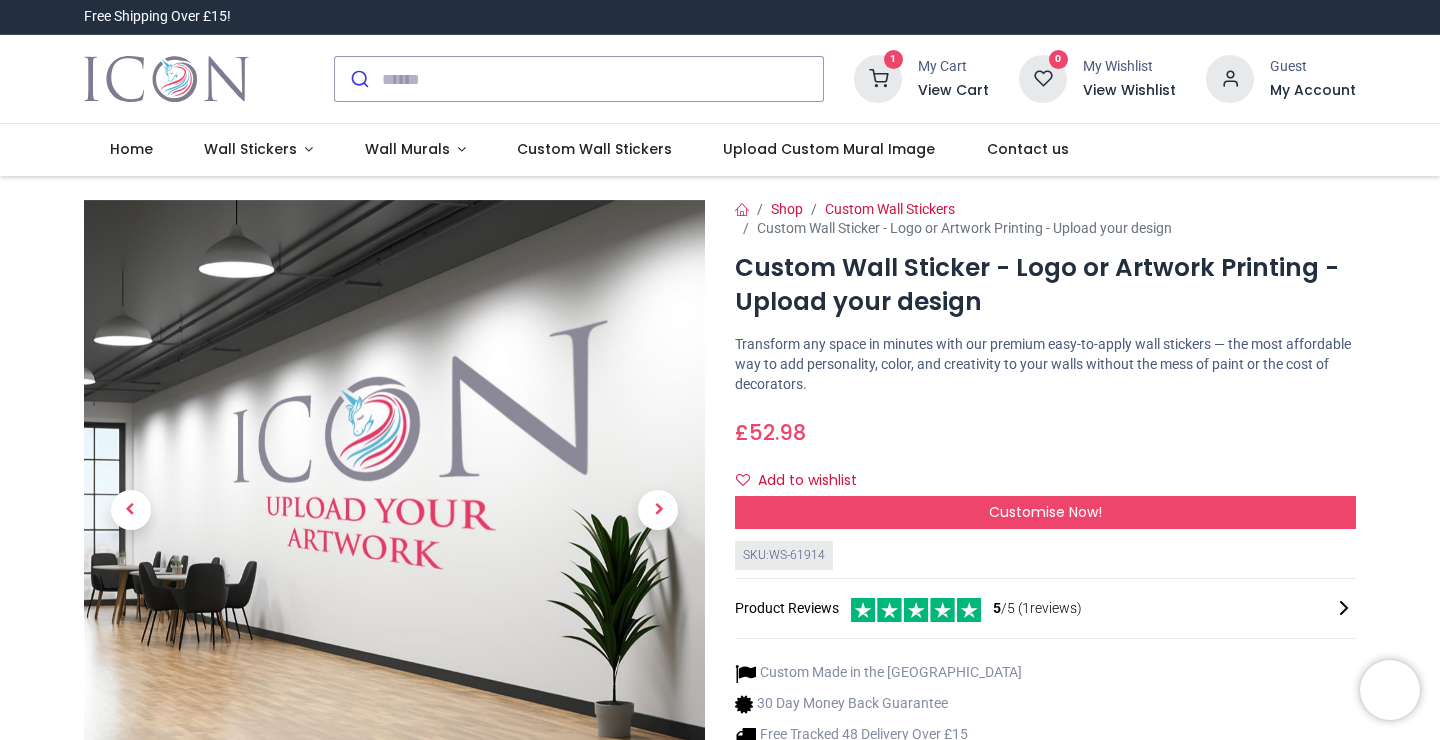 click on "1" at bounding box center [893, 59] 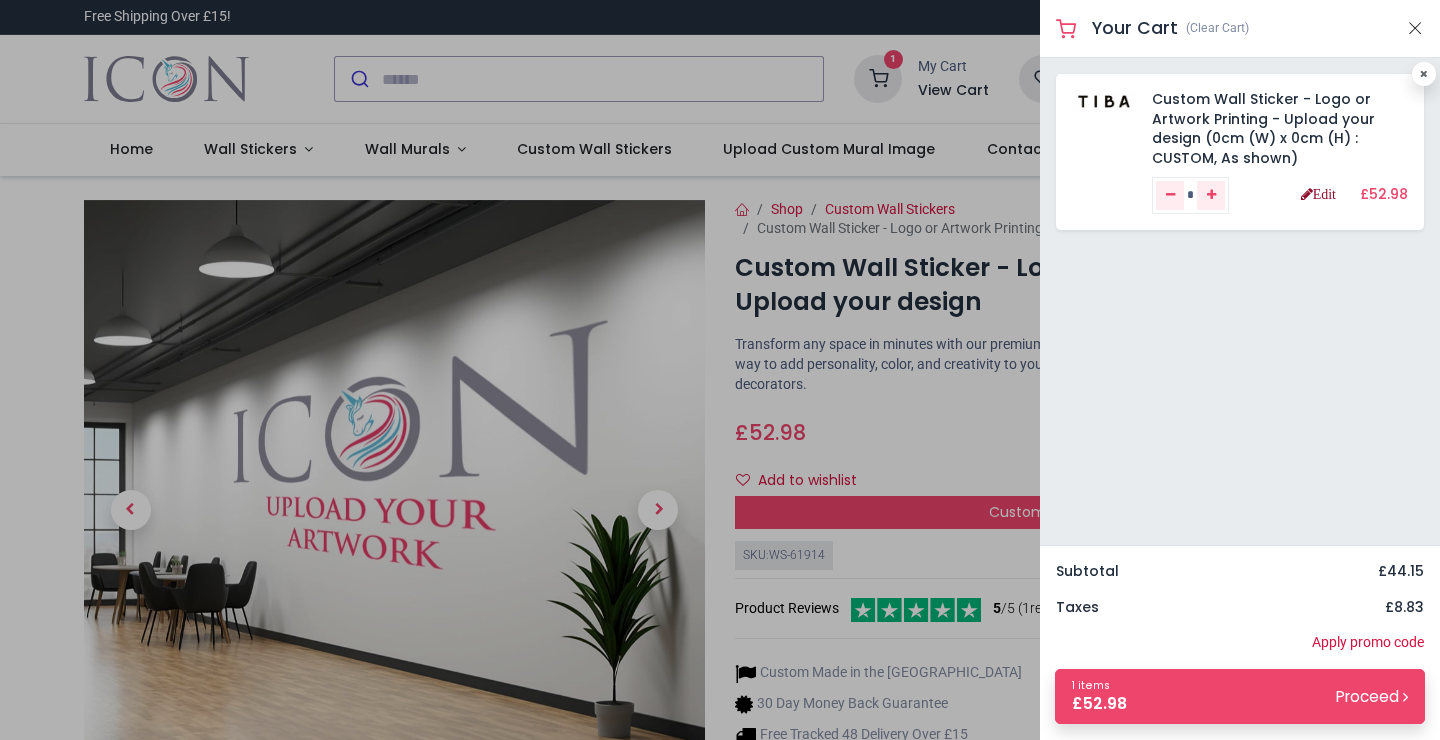 click on "Edit" at bounding box center [1318, 194] 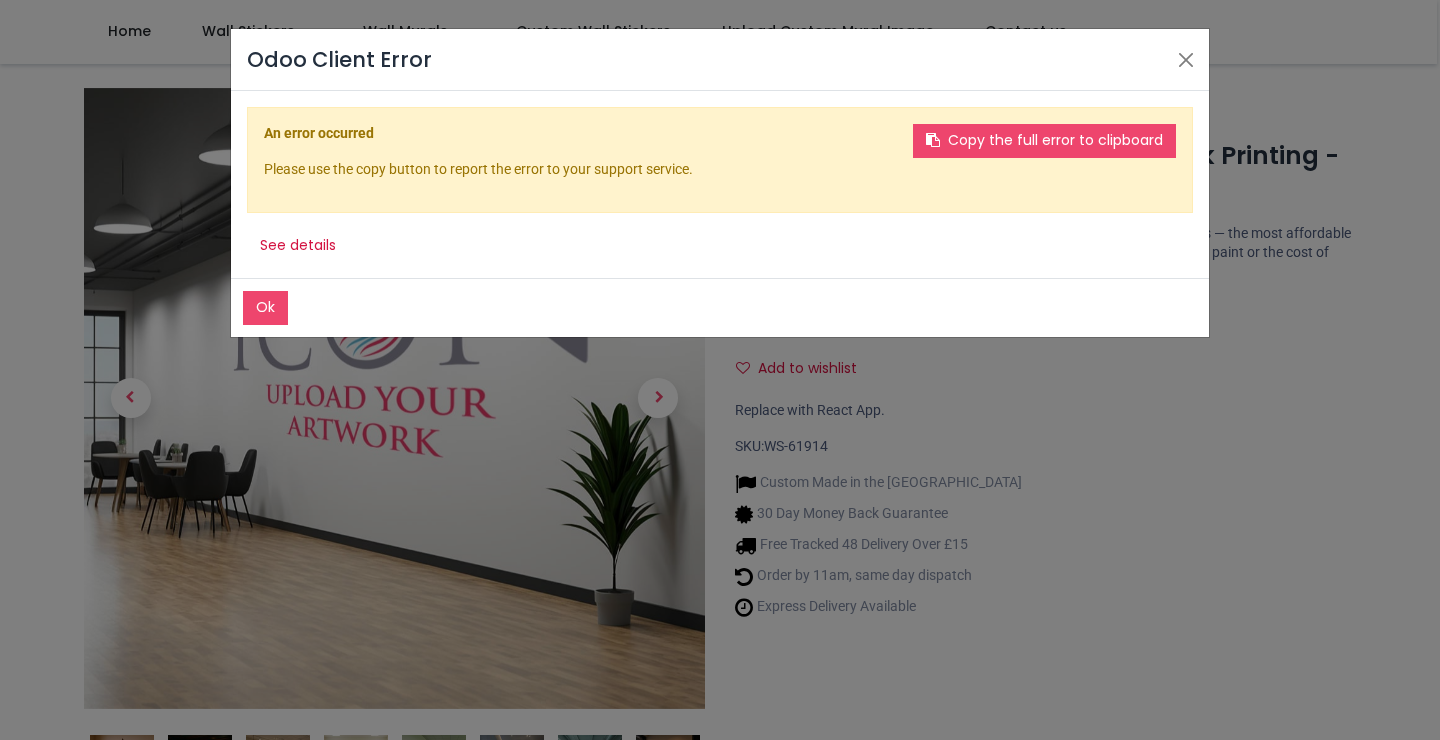 scroll, scrollTop: 0, scrollLeft: 0, axis: both 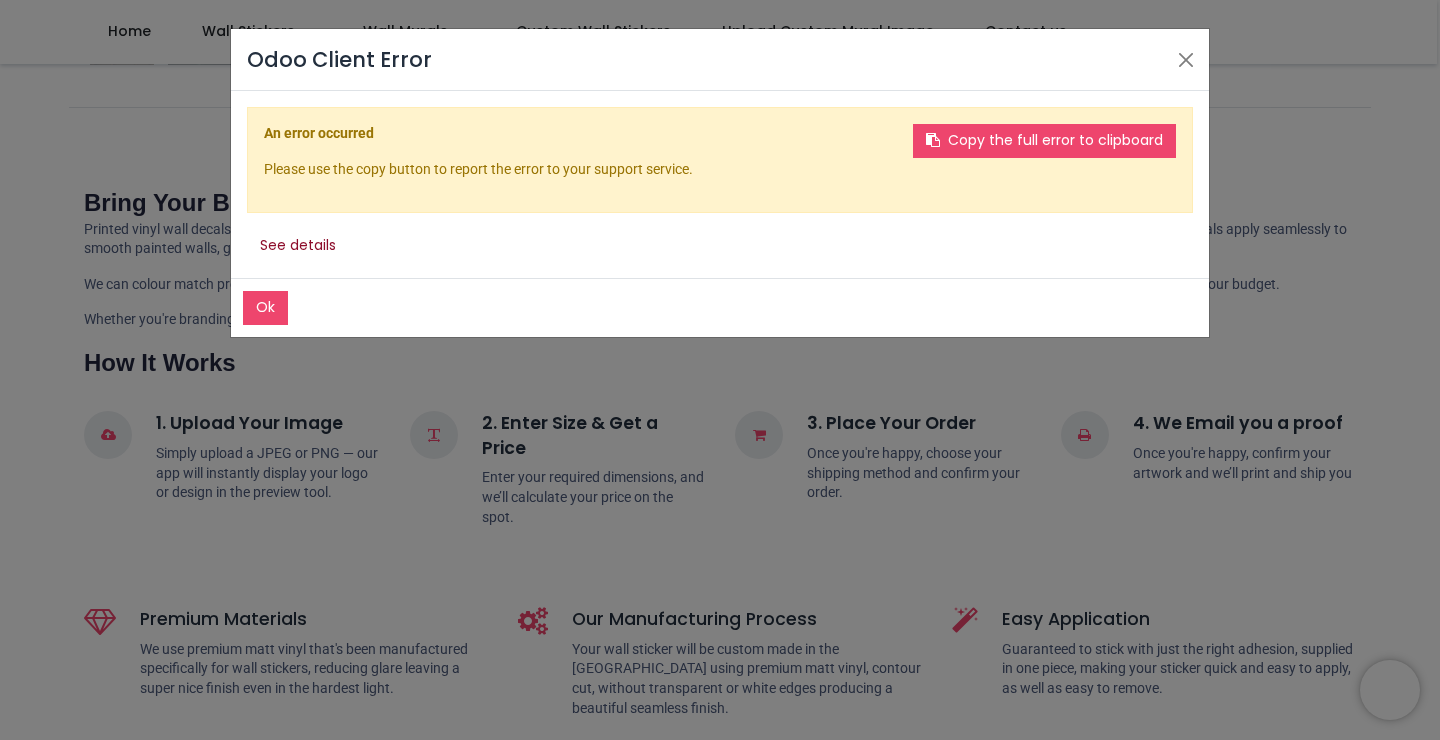 click on "See details" at bounding box center [298, 246] 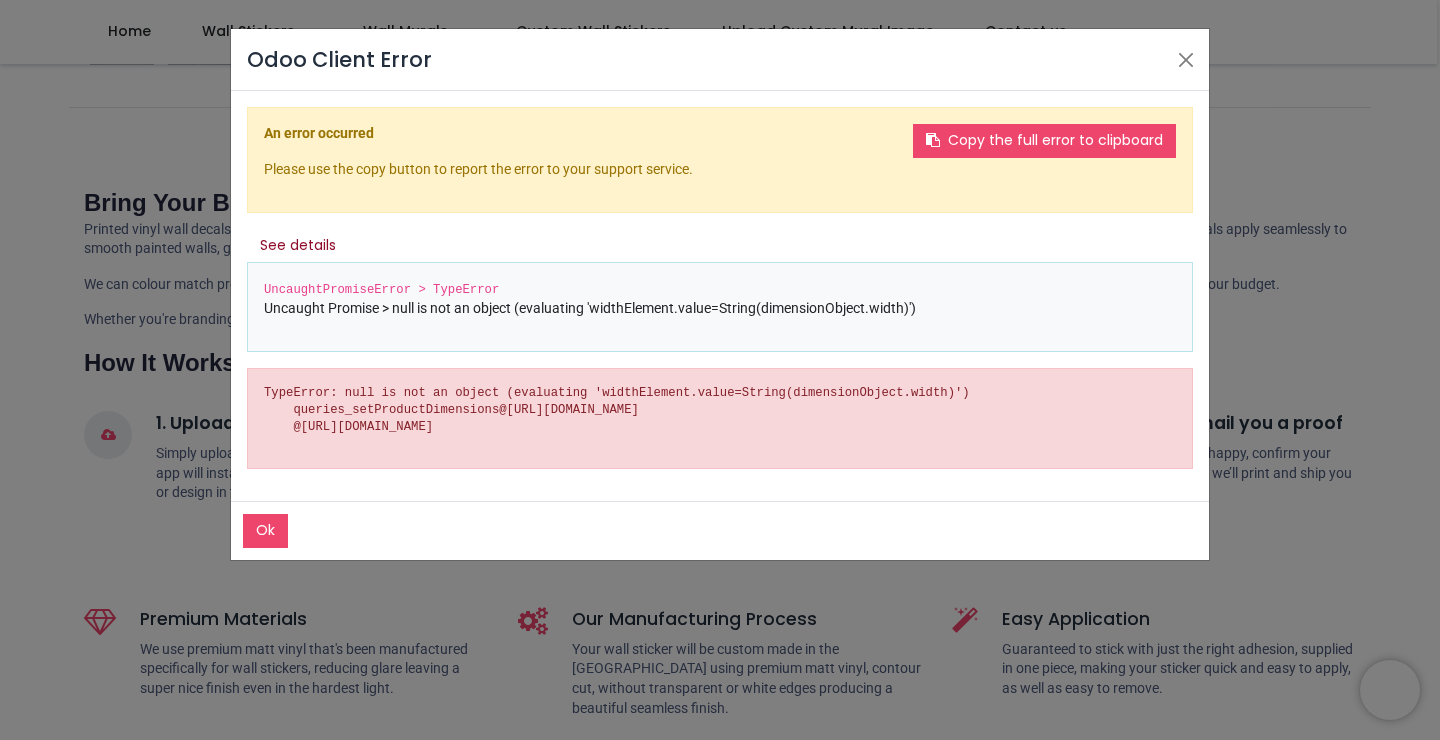 click on "See details" at bounding box center [298, 246] 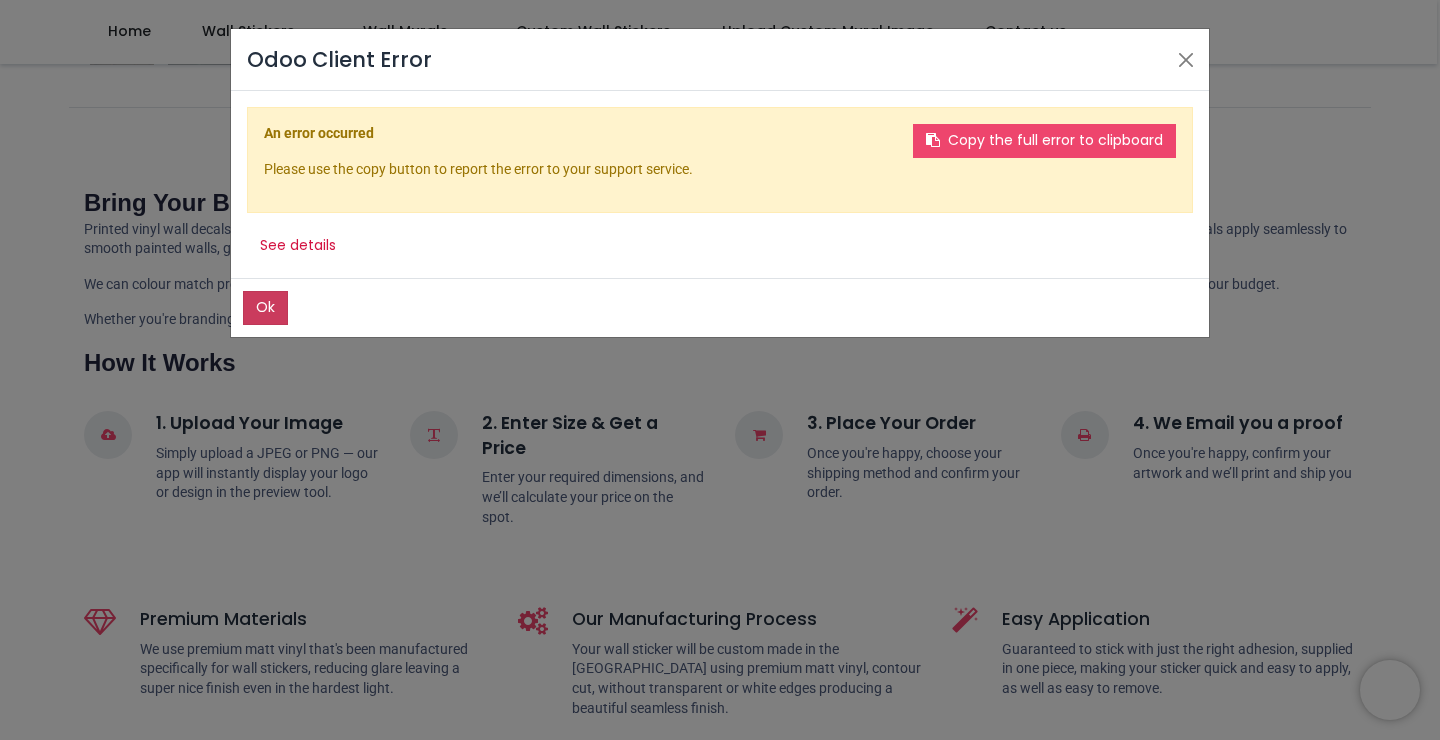 click on "Ok" 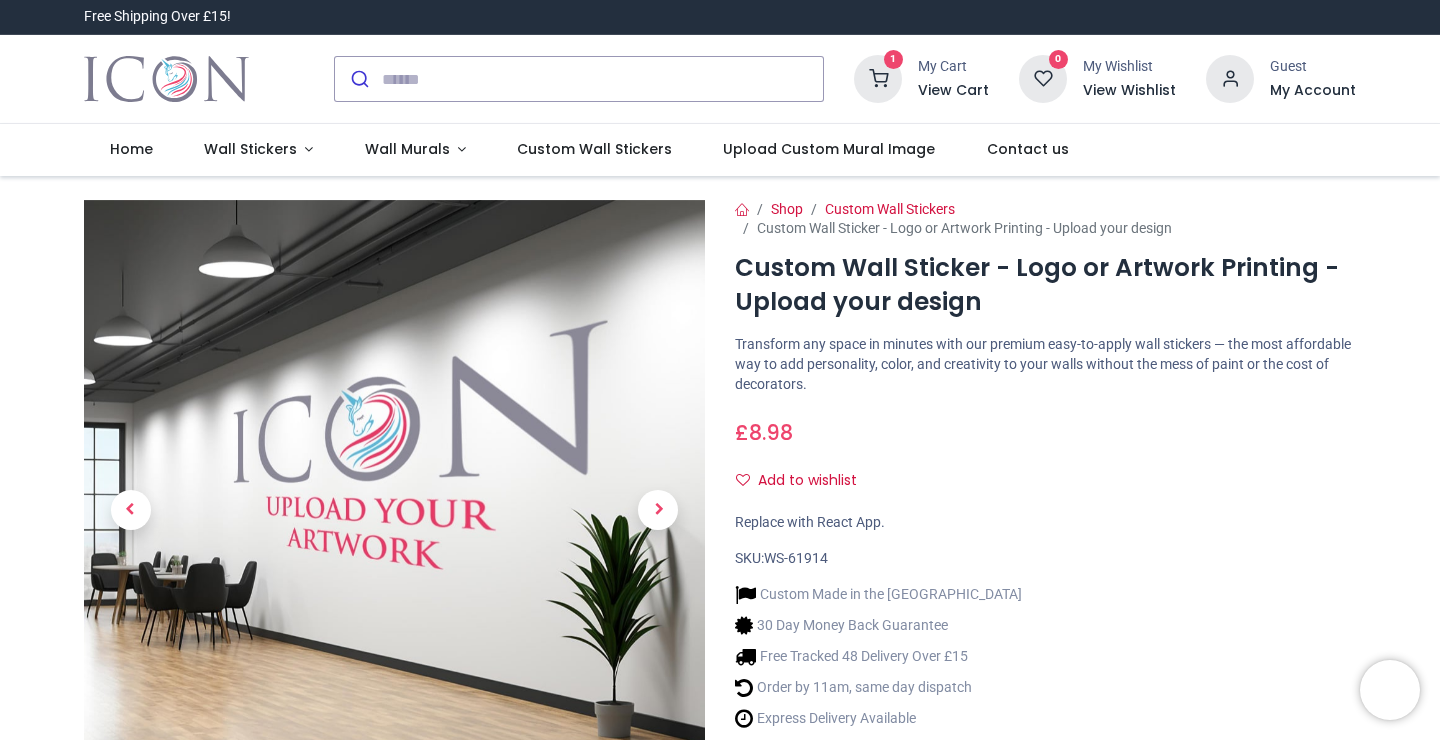 scroll, scrollTop: 0, scrollLeft: 0, axis: both 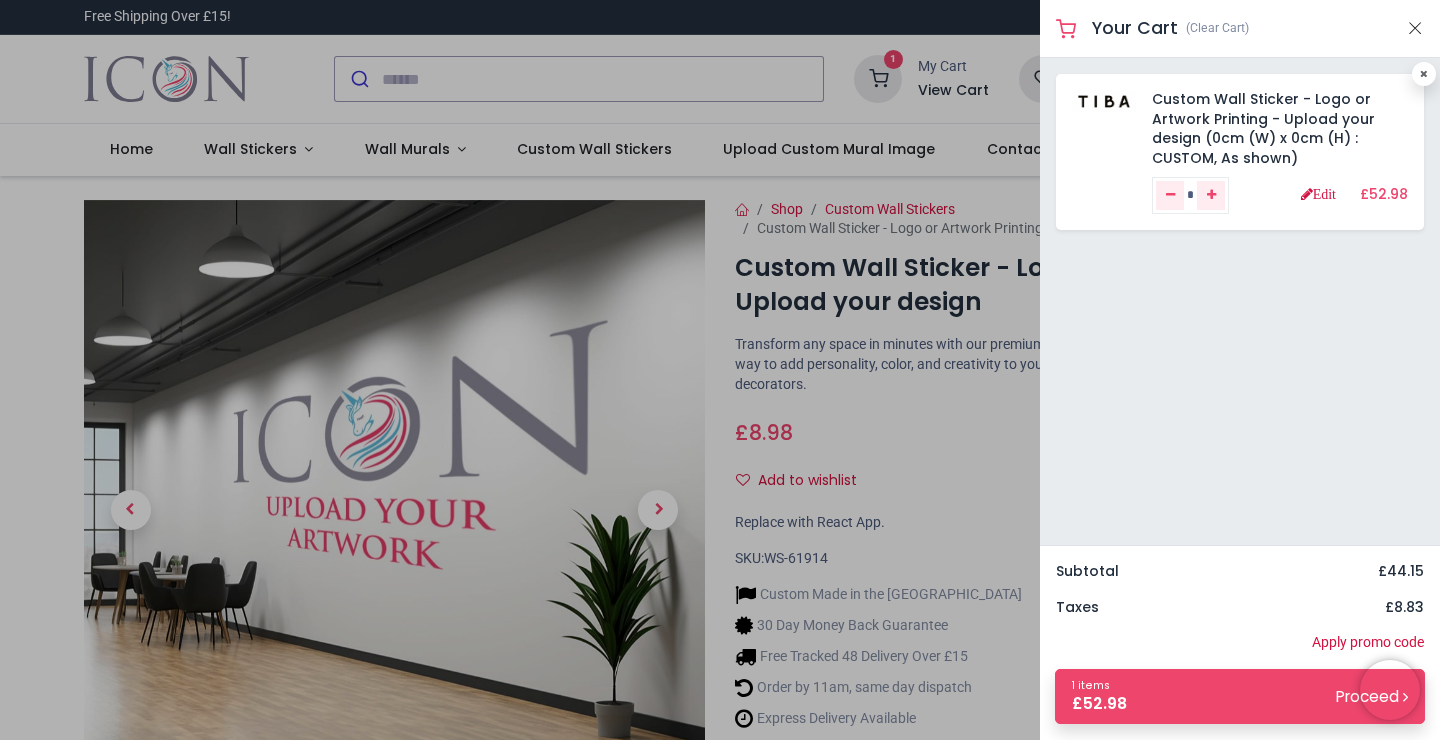 click on "Edit" at bounding box center [1330, 195] 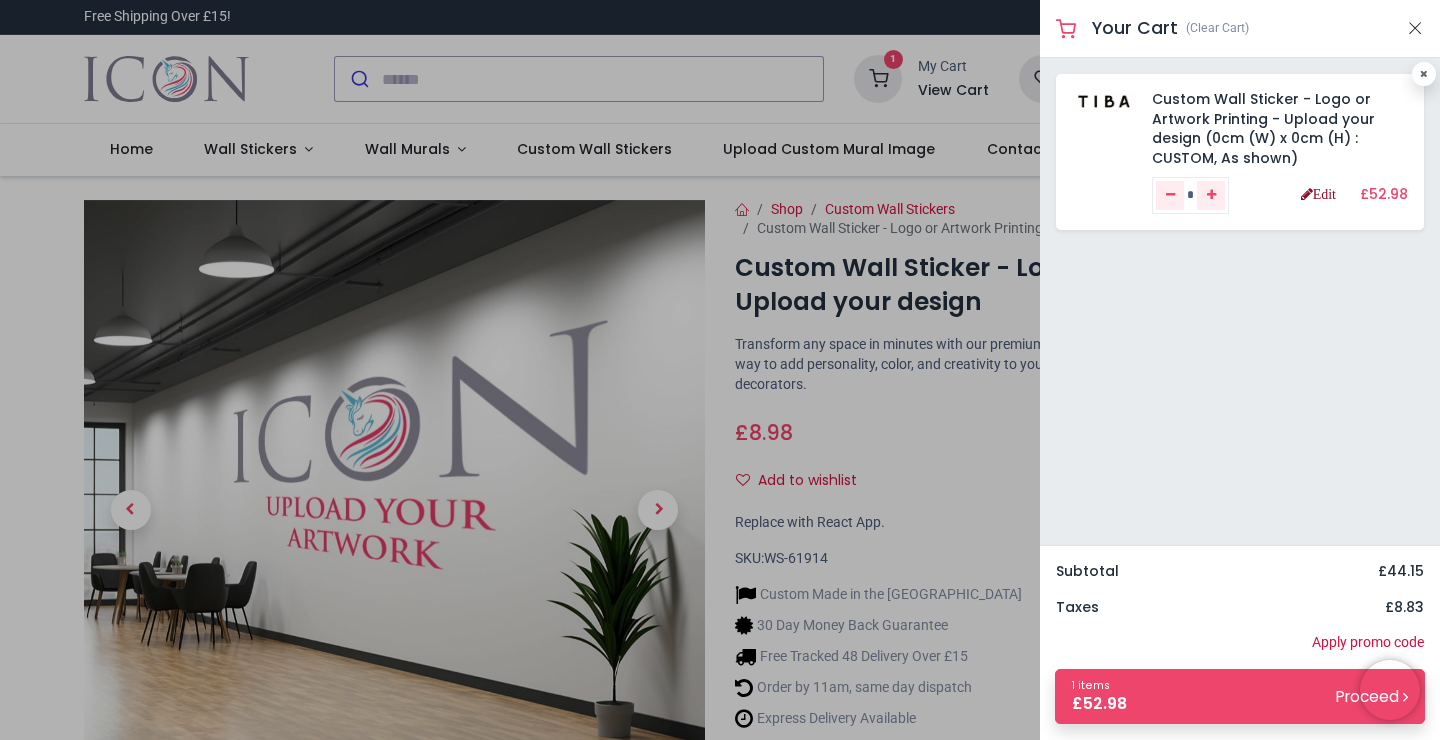 click on "Edit" at bounding box center (1318, 194) 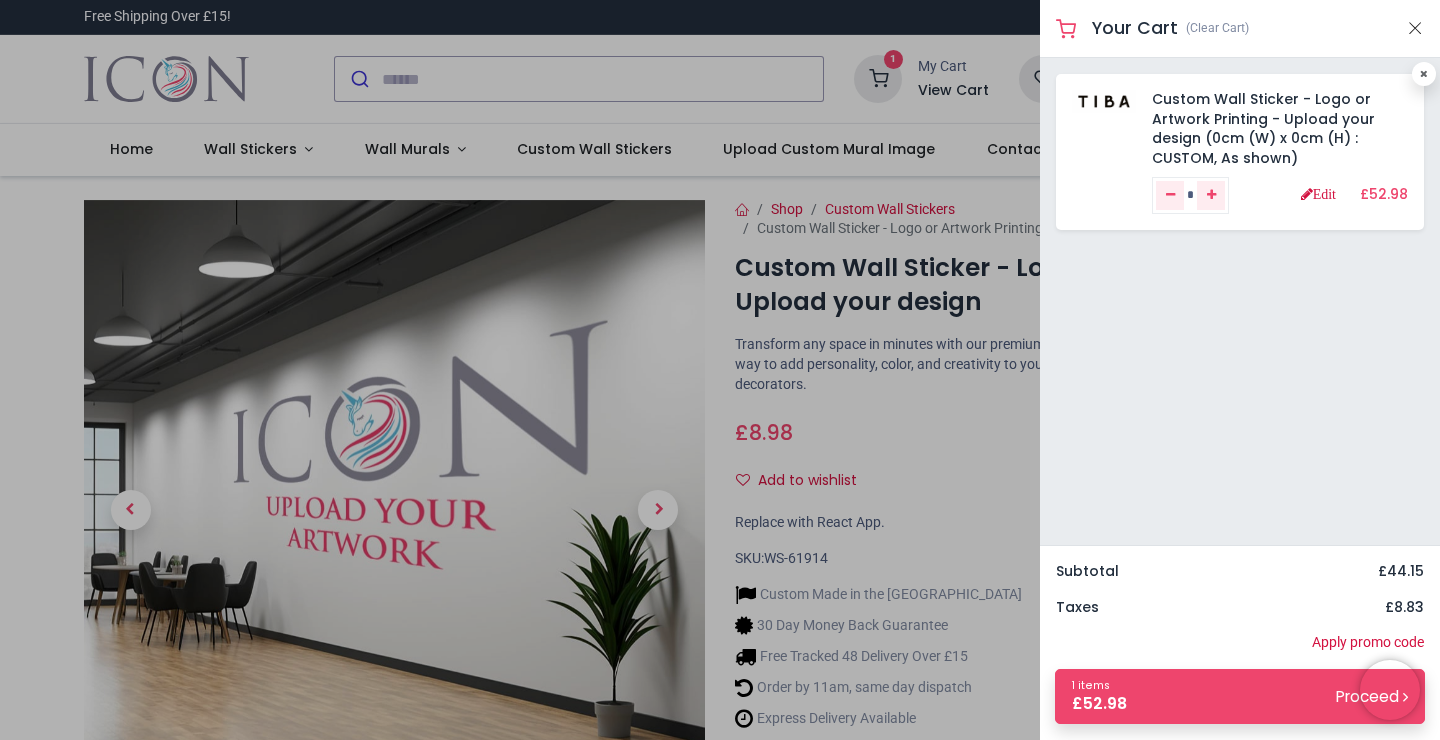 click on "Custom Wall Sticker - Logo or Artwork Printing - Upload your design (0cm (W) x 0cm (H) : CUSTOM, As shown)
*
£  52.98
Edit" at bounding box center (1280, 152) 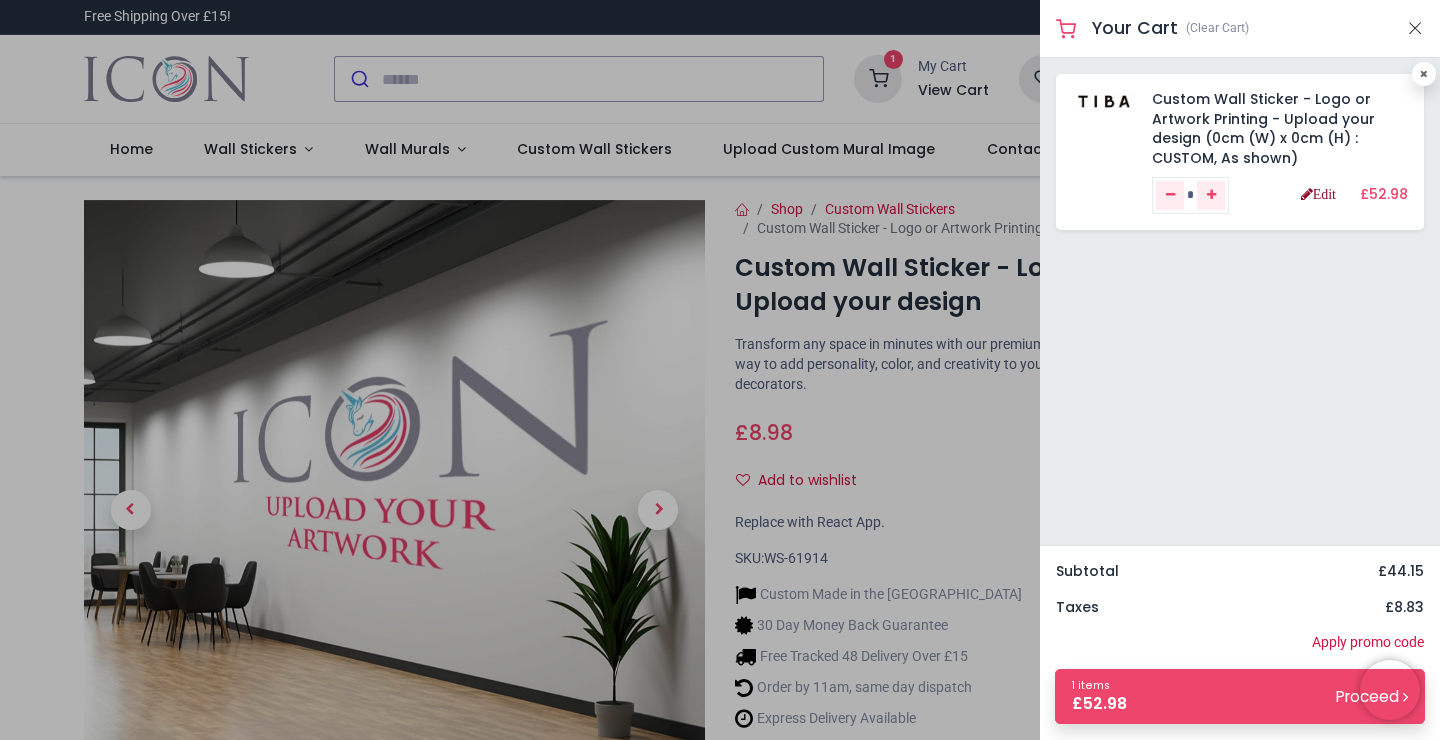 click on "Edit" at bounding box center (1318, 194) 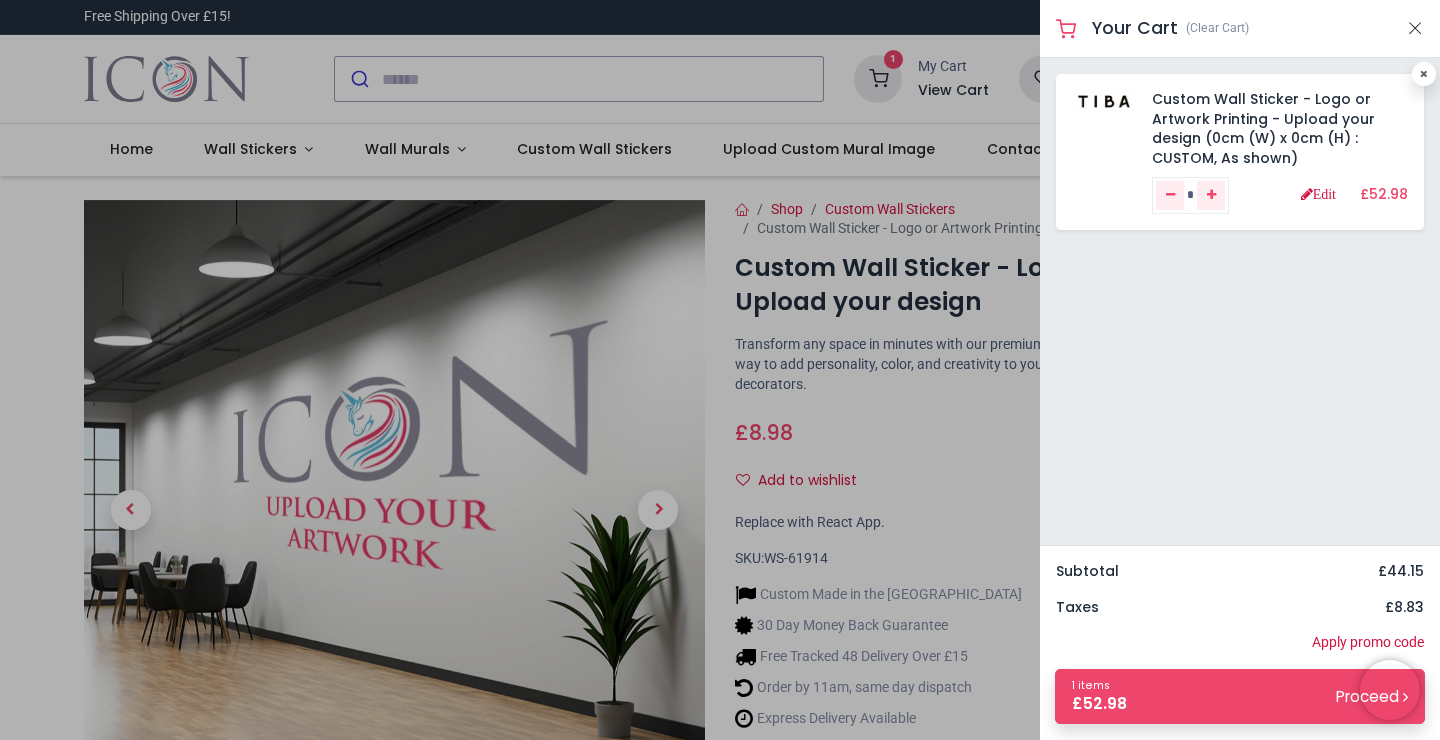 click on "Your Cart
(Clear Cart)" at bounding box center (1240, 29) 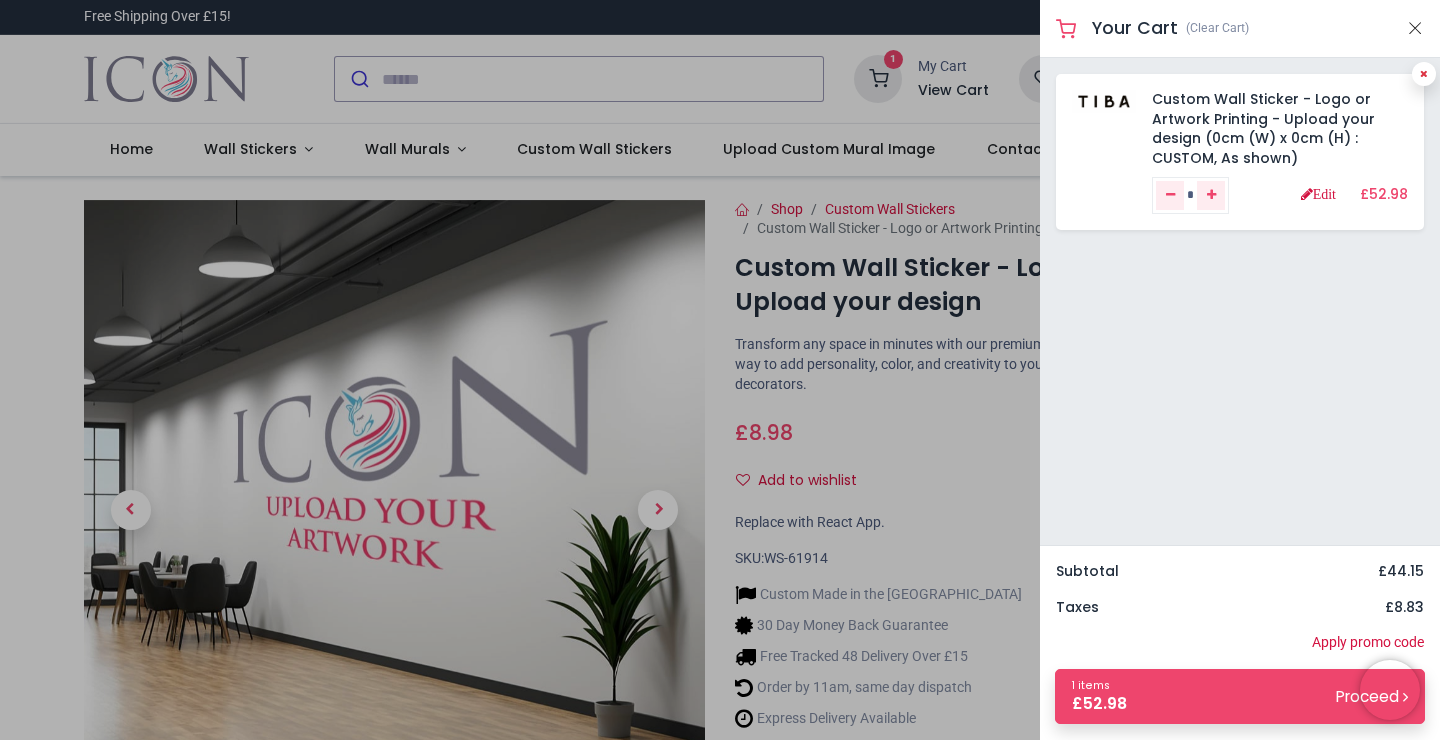 click at bounding box center (1424, 74) 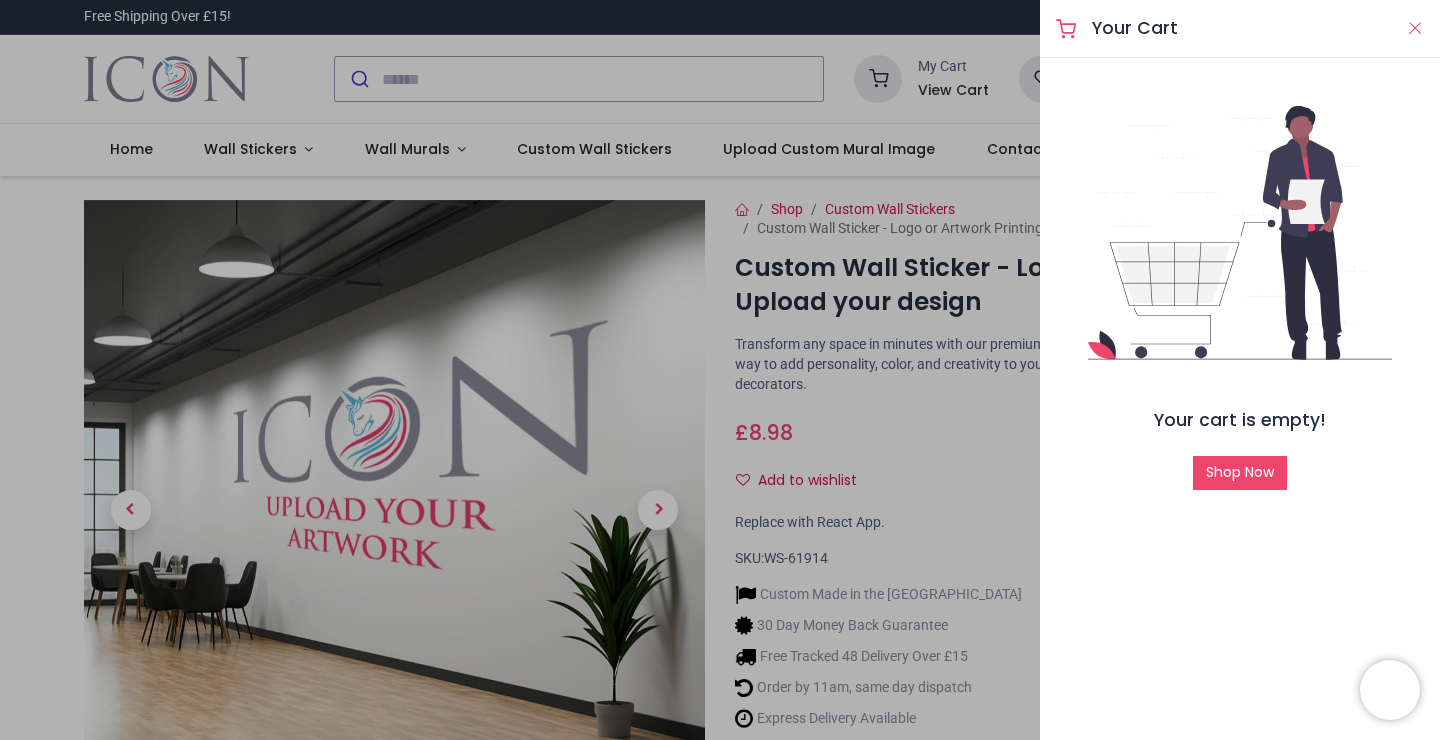 click at bounding box center [1415, 28] 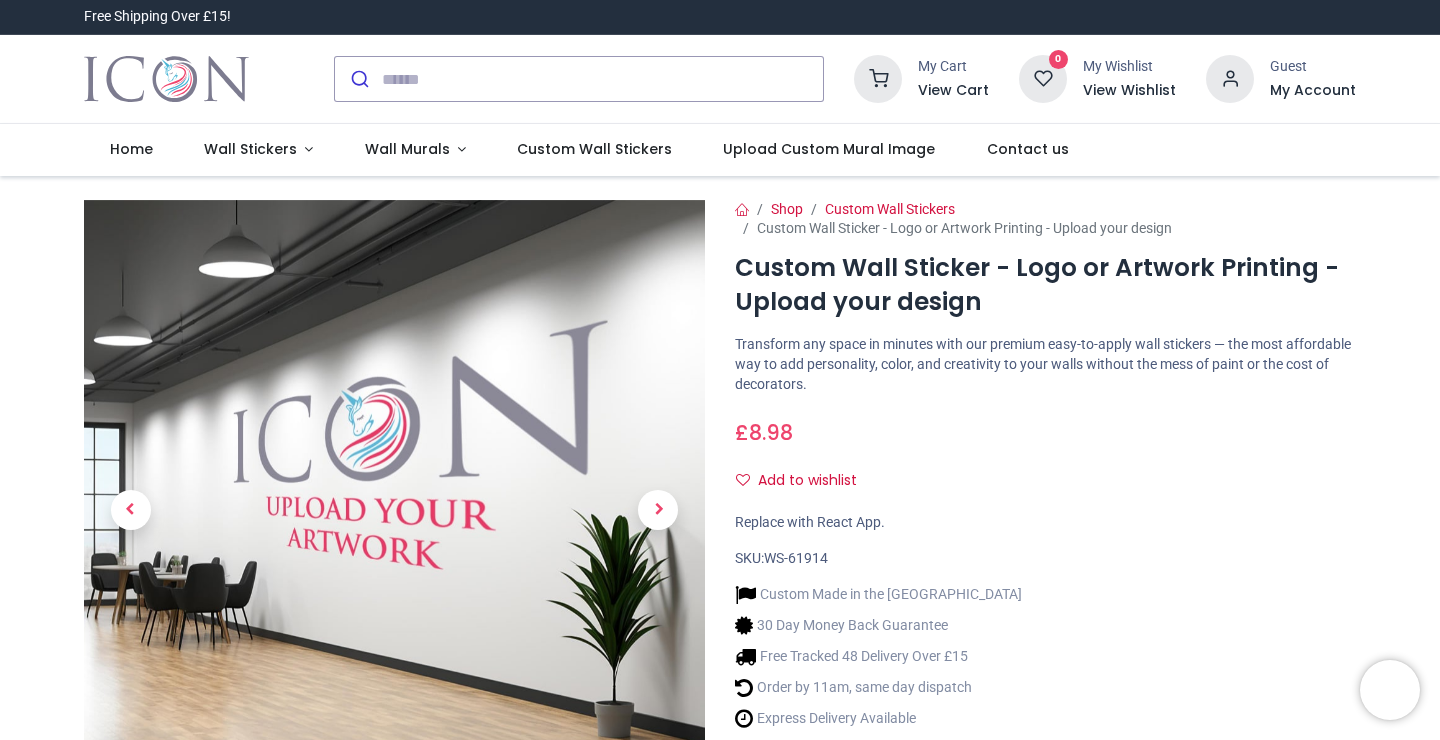 scroll, scrollTop: 0, scrollLeft: 0, axis: both 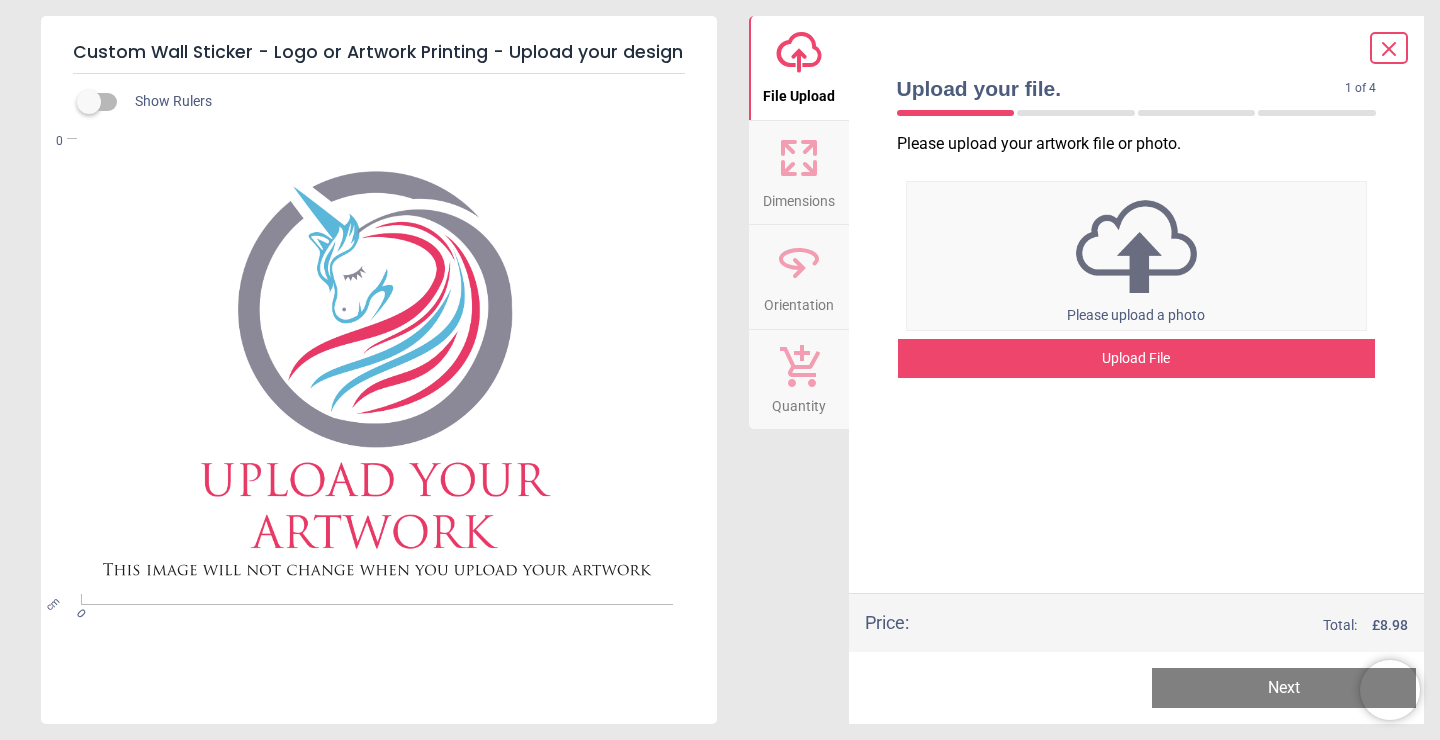 click on "Upload File" at bounding box center [1137, 359] 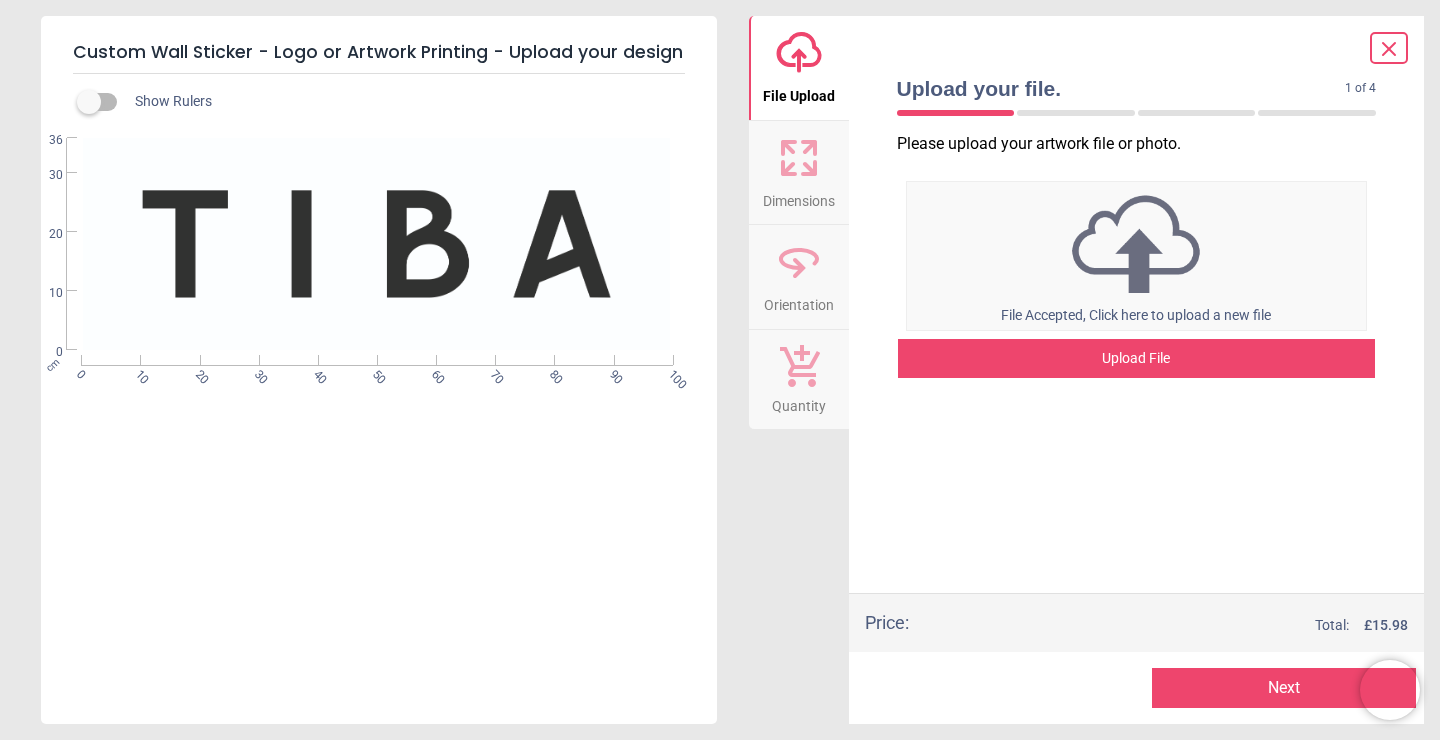 click on "Next" at bounding box center [1284, 688] 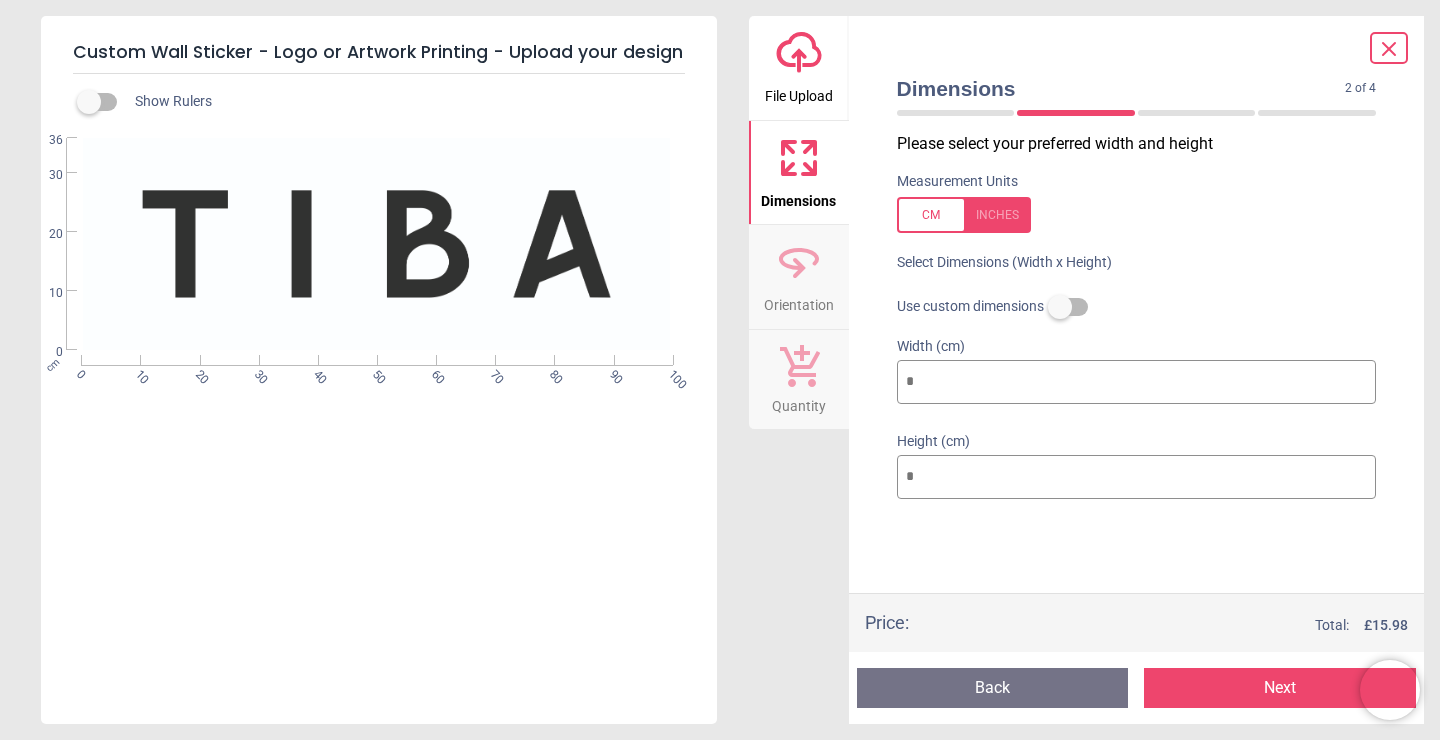 type on "****" 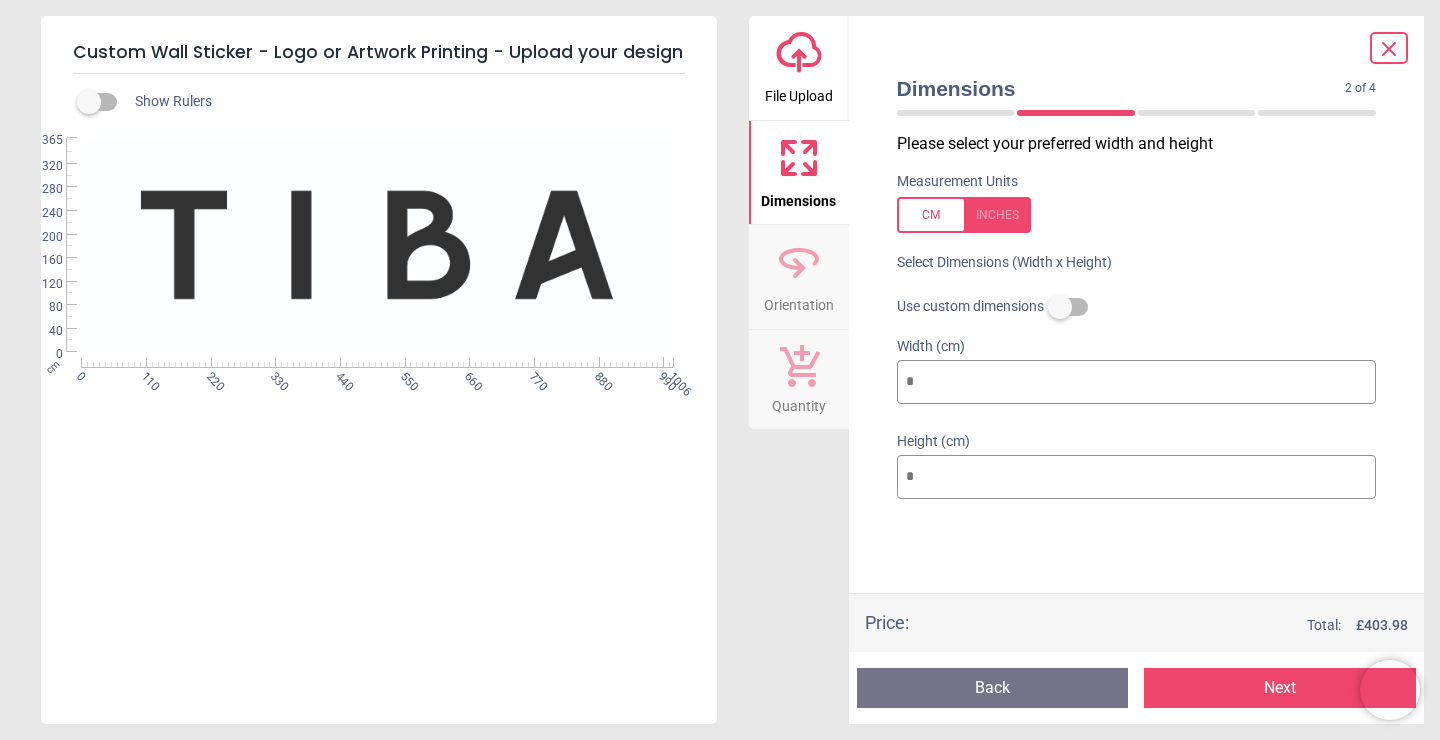 type on "***" 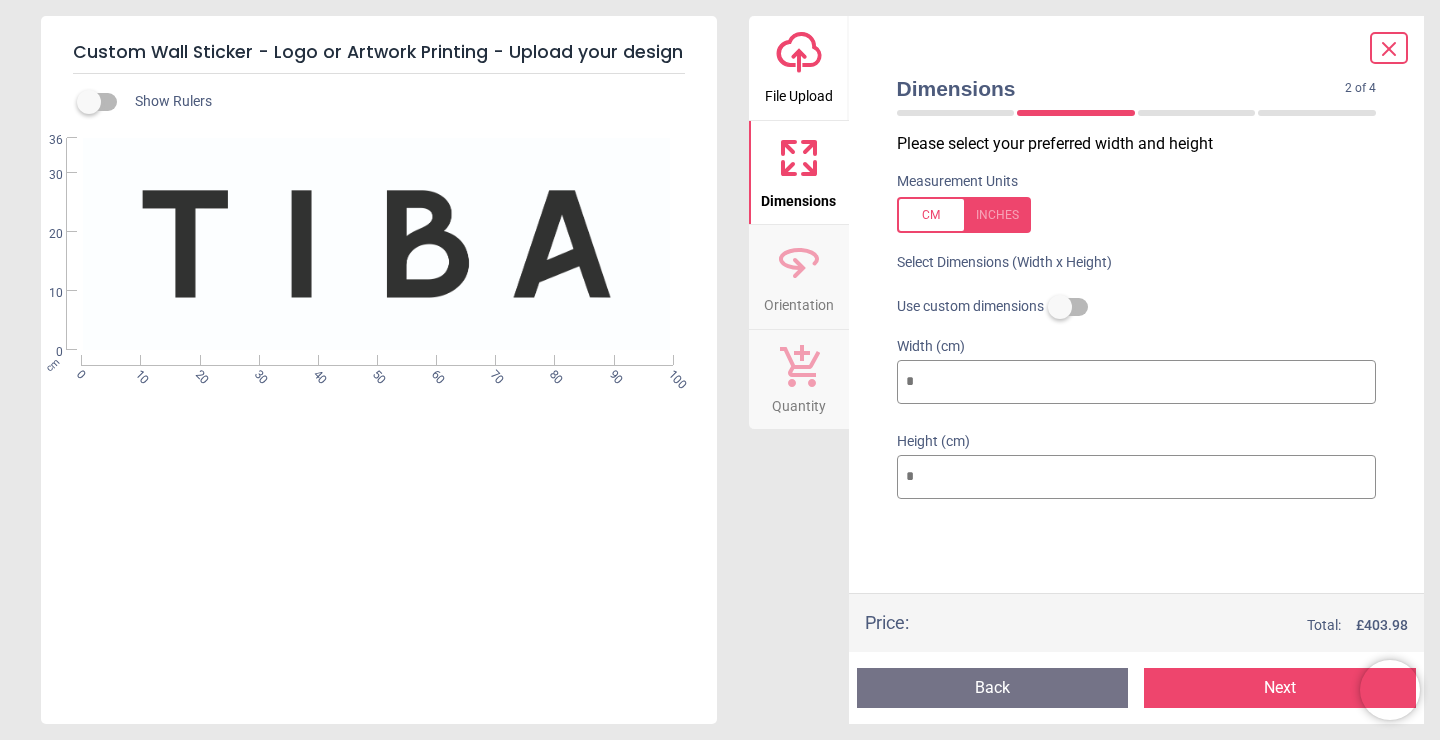 type on "**" 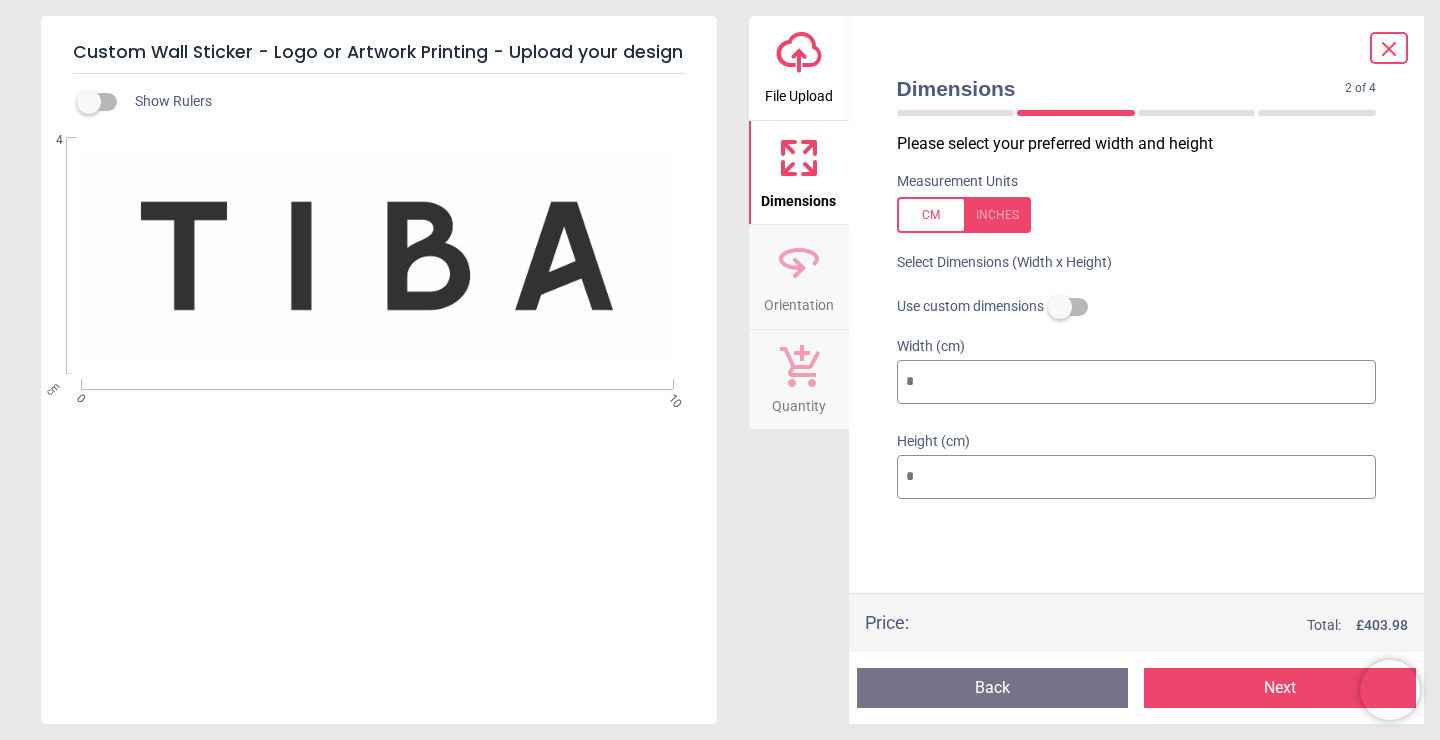 type on "*" 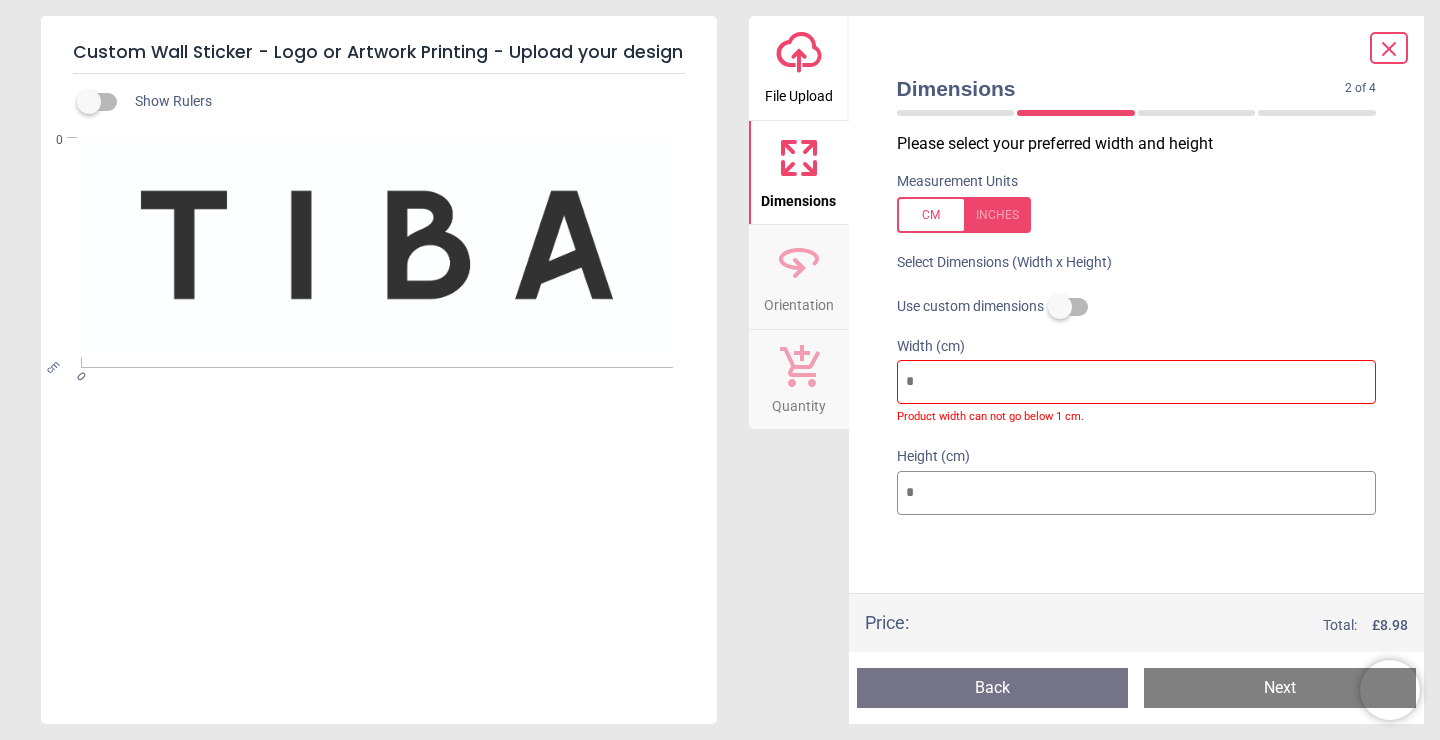 type on "*" 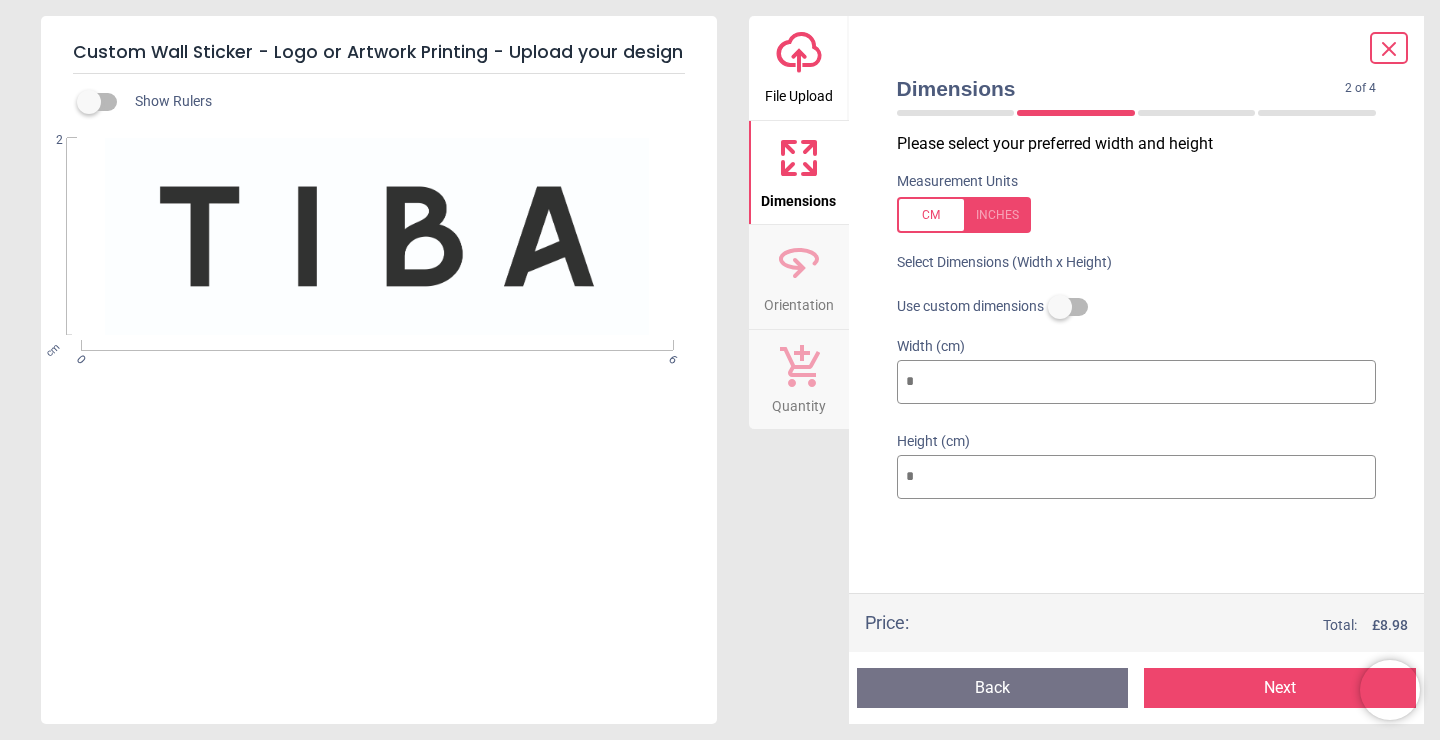 type on "**" 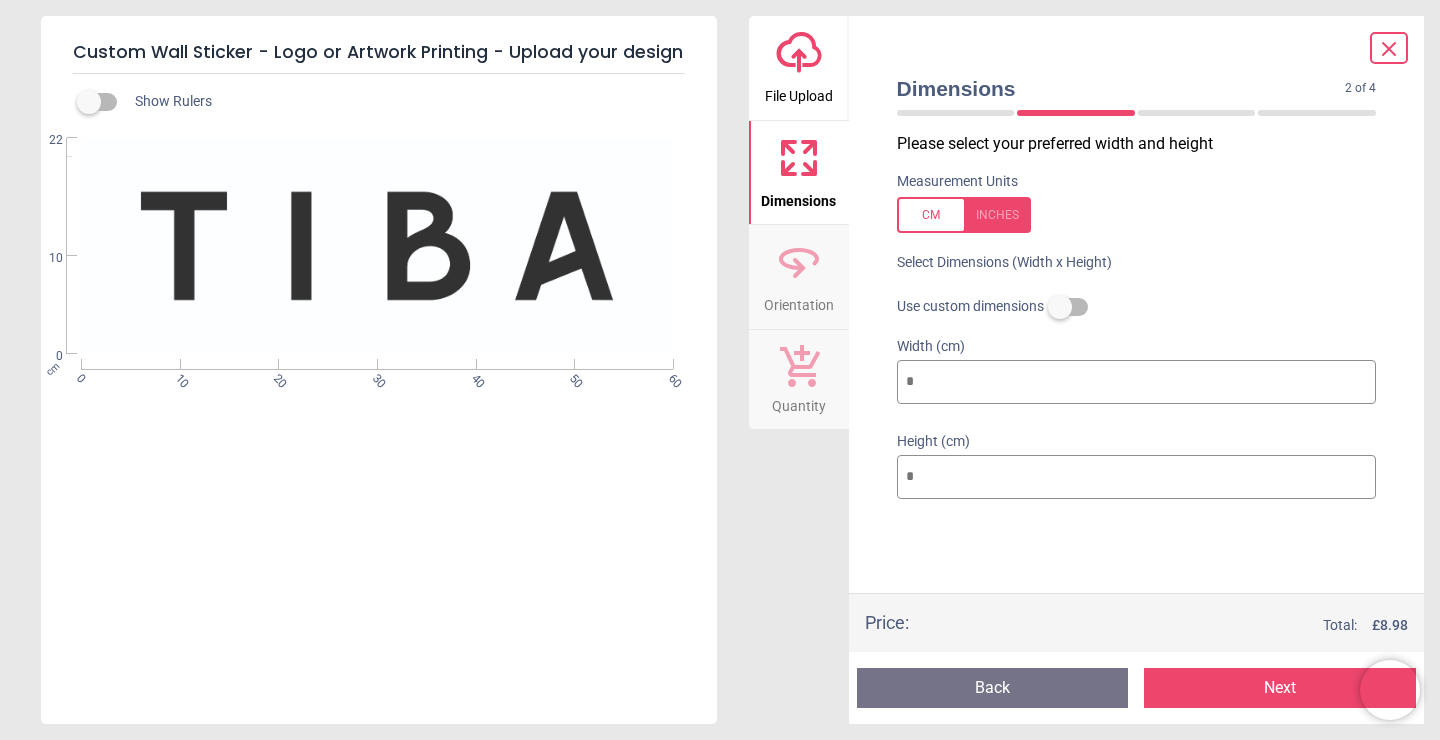 type on "***" 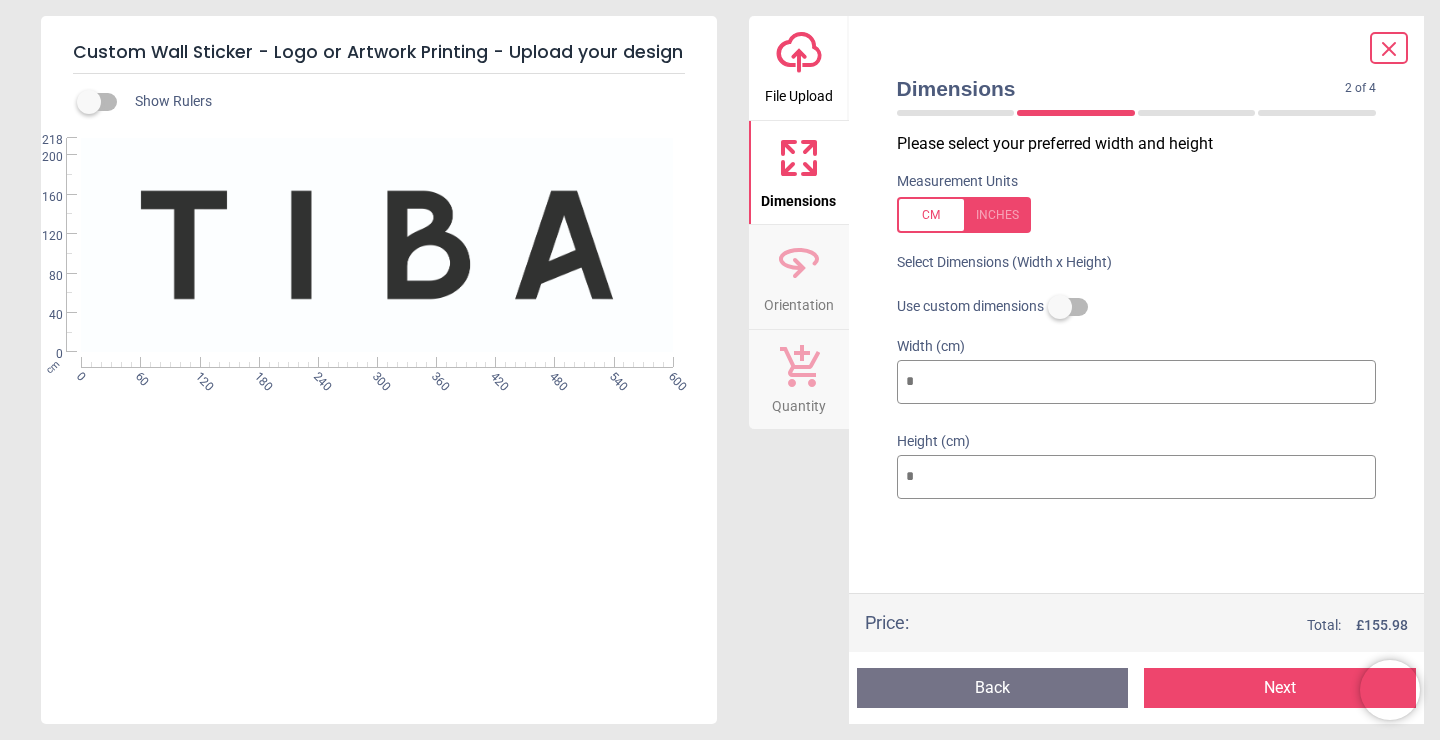type on "**" 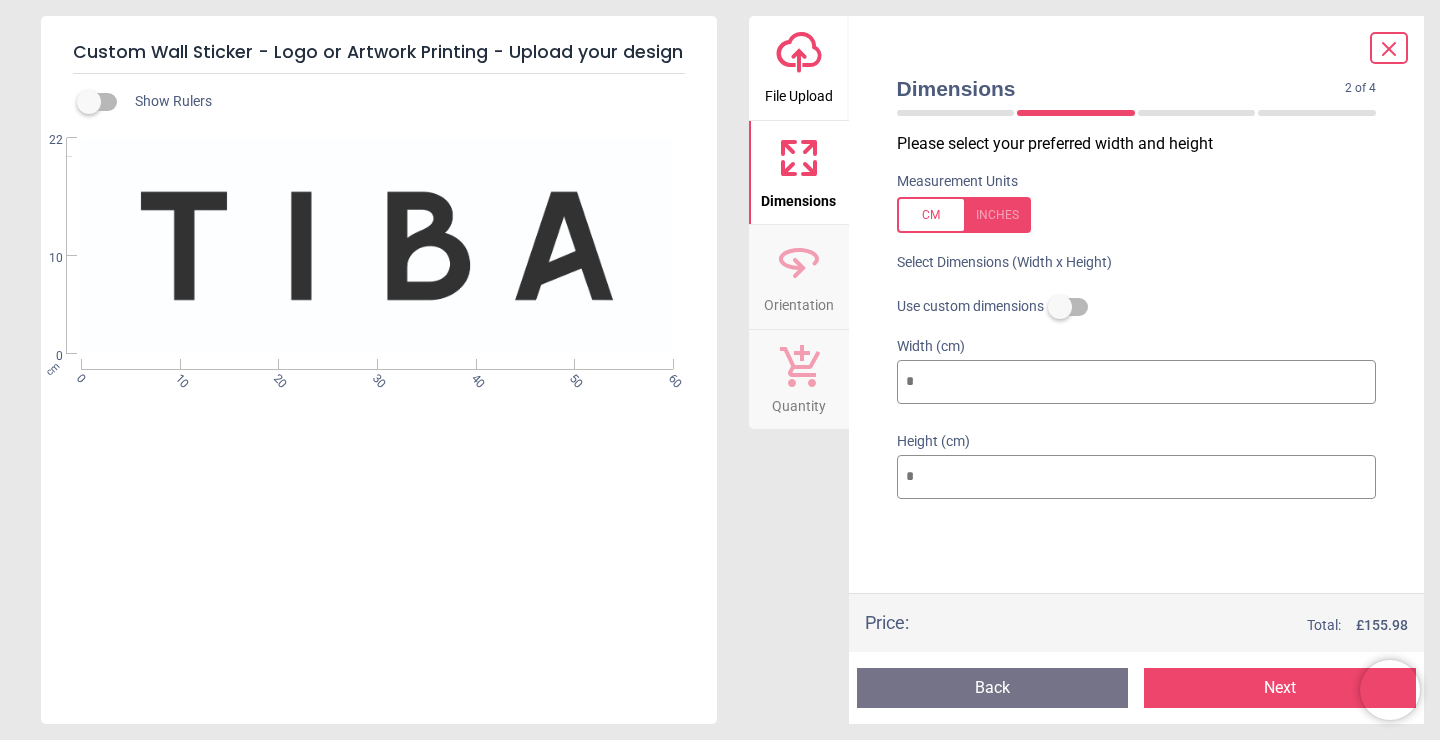 type on "*" 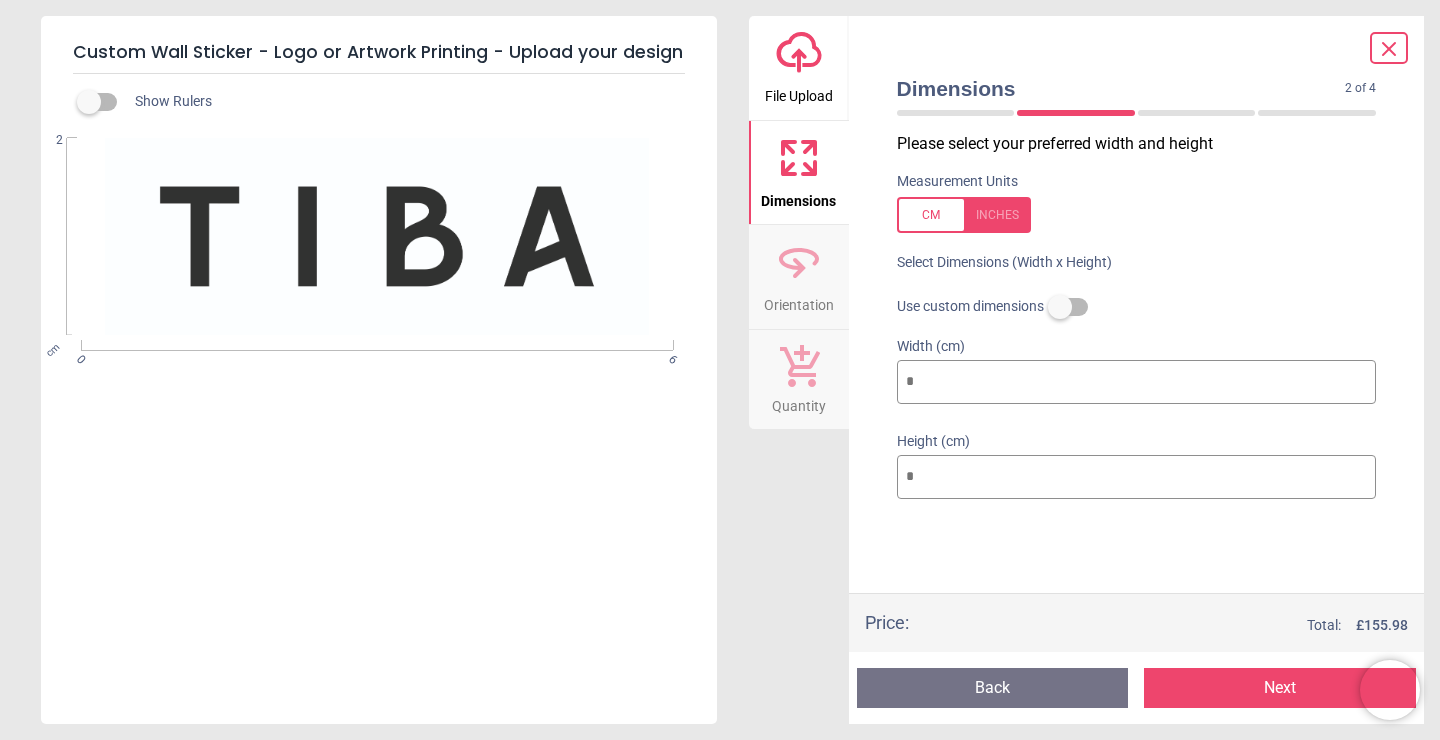type 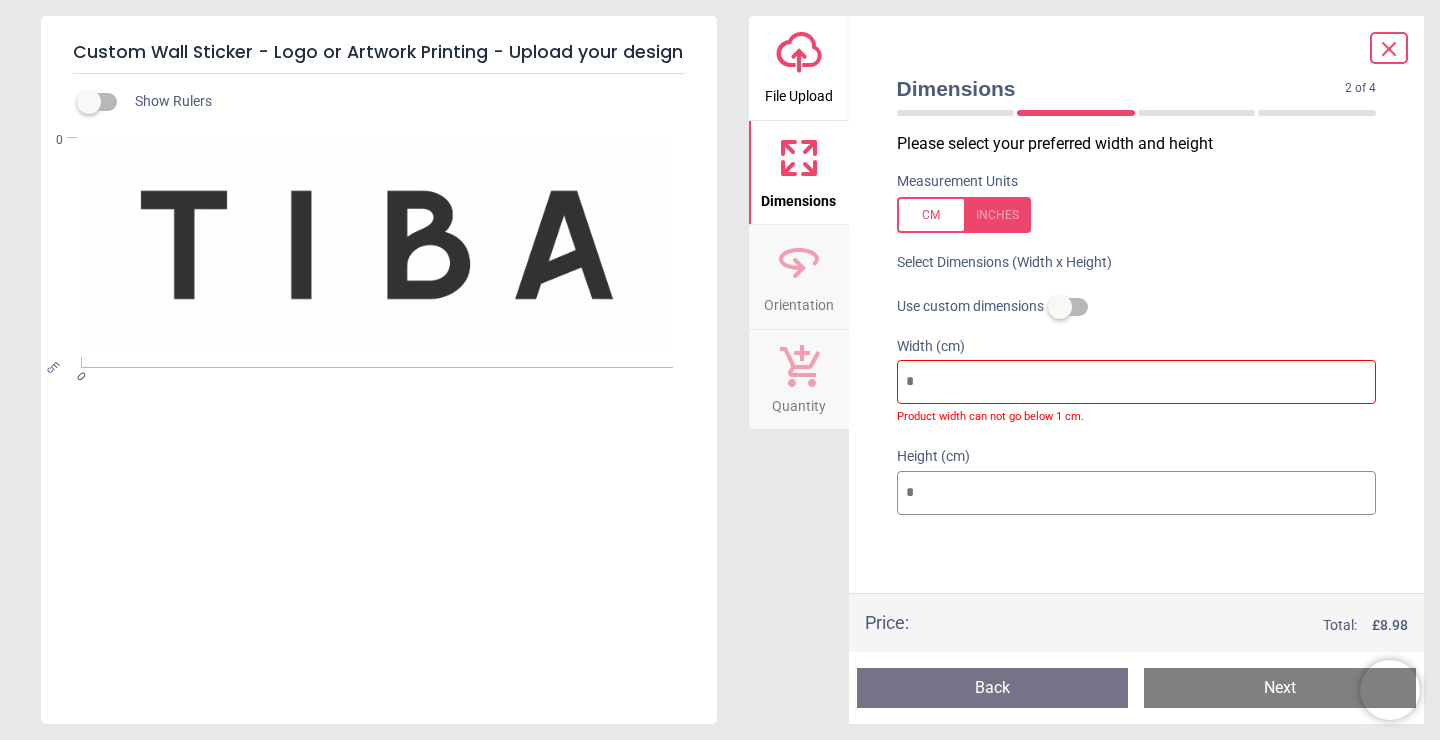 type on "*" 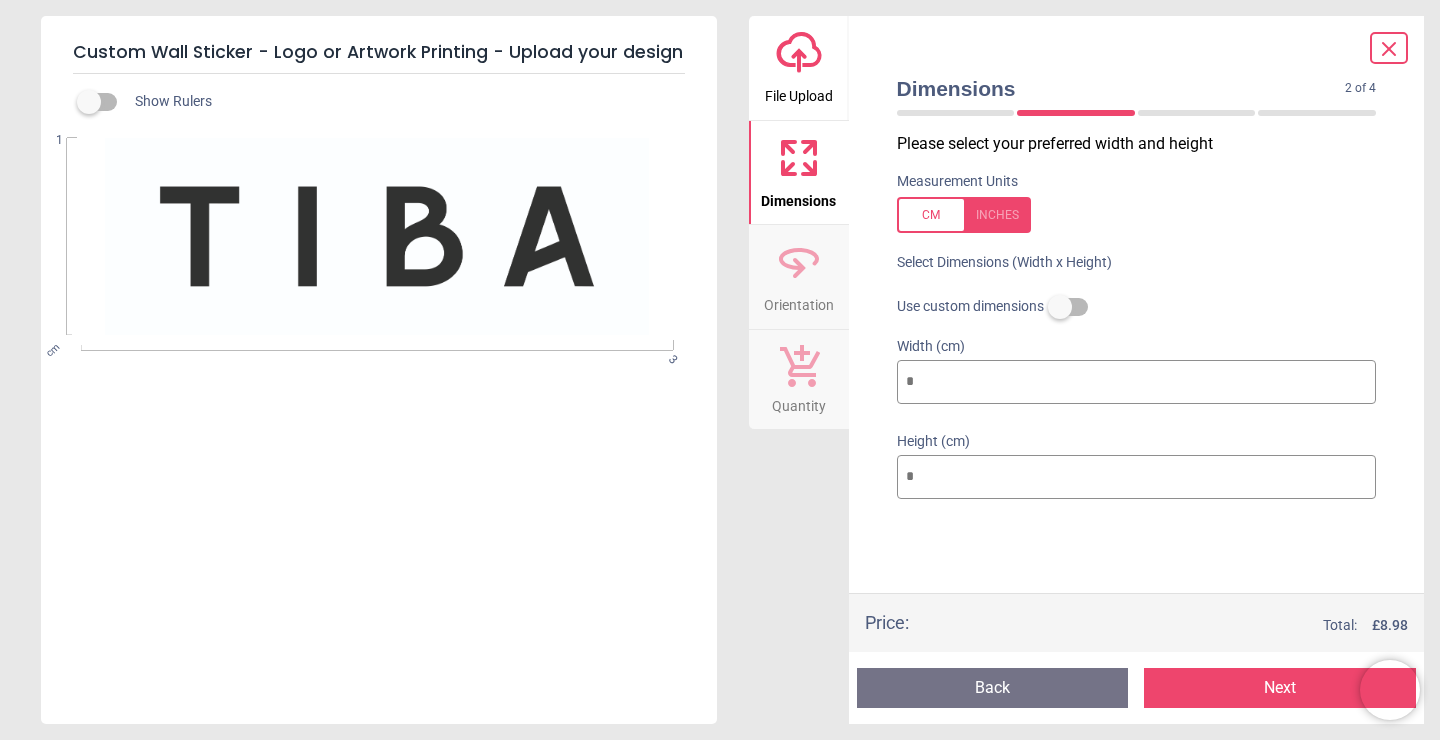 type on "**" 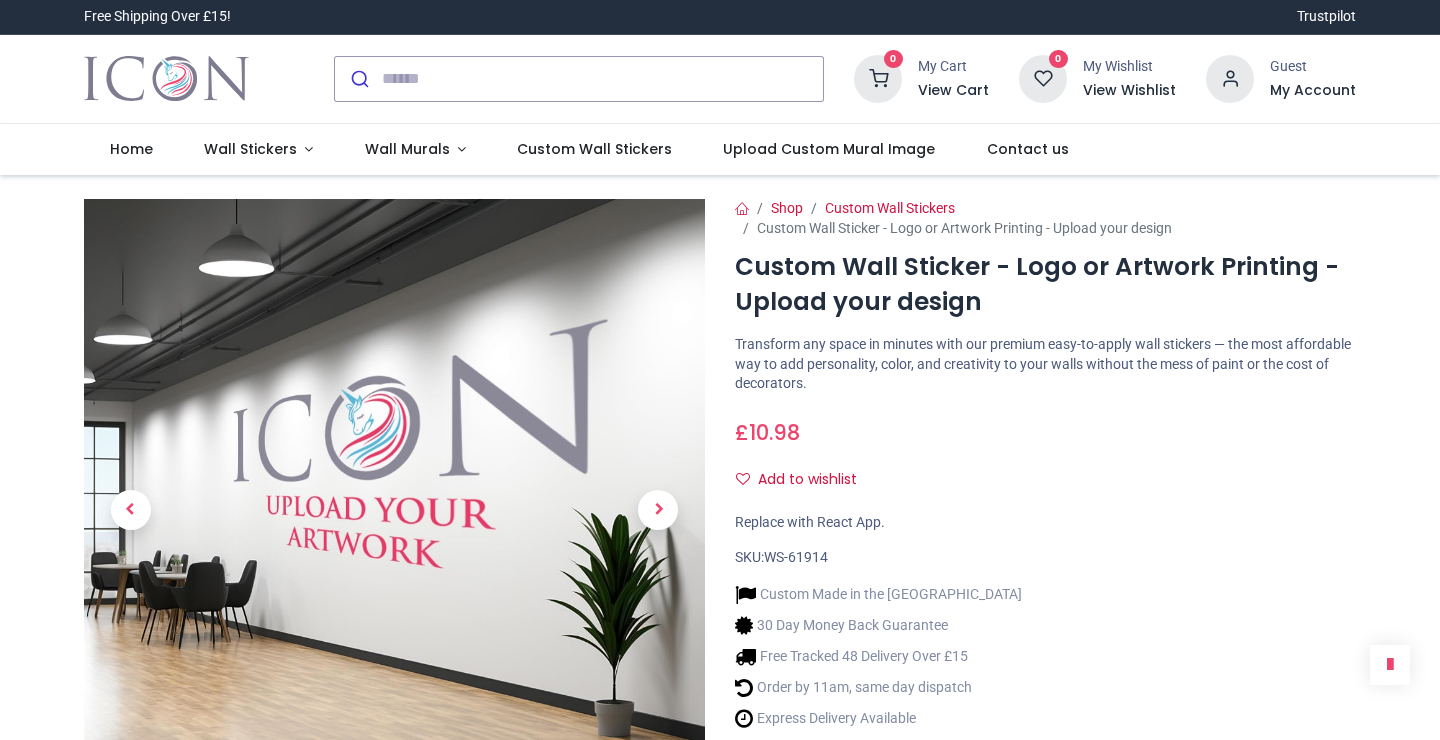 scroll, scrollTop: 0, scrollLeft: 0, axis: both 